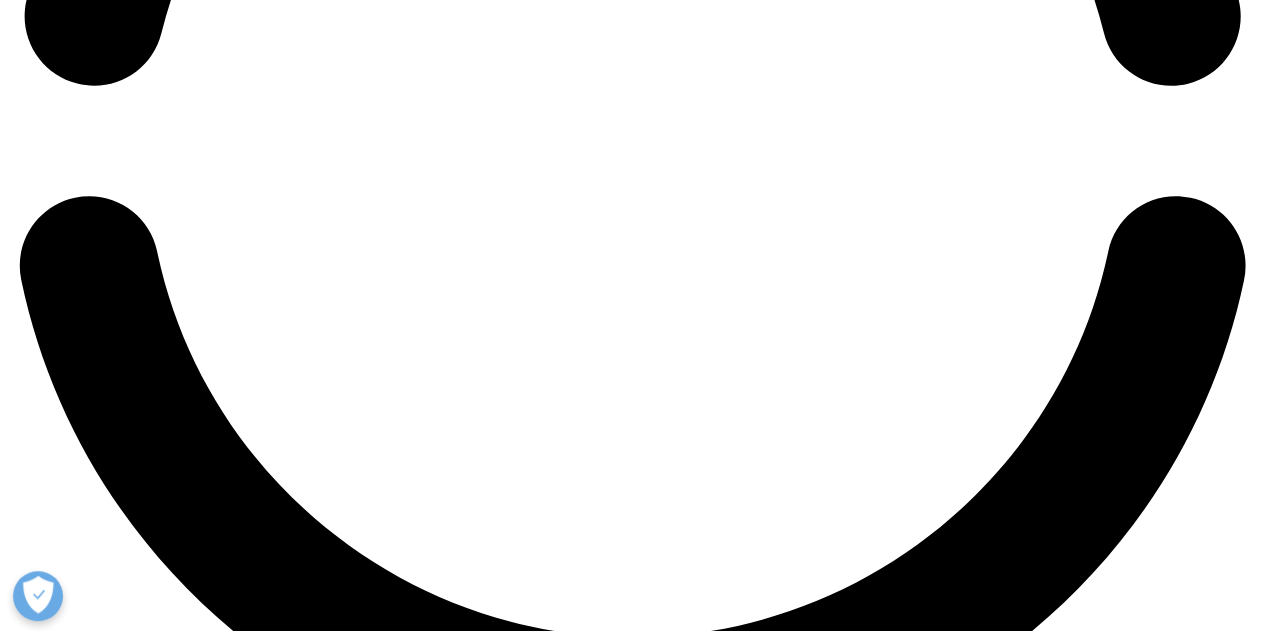 scroll, scrollTop: 3008, scrollLeft: 0, axis: vertical 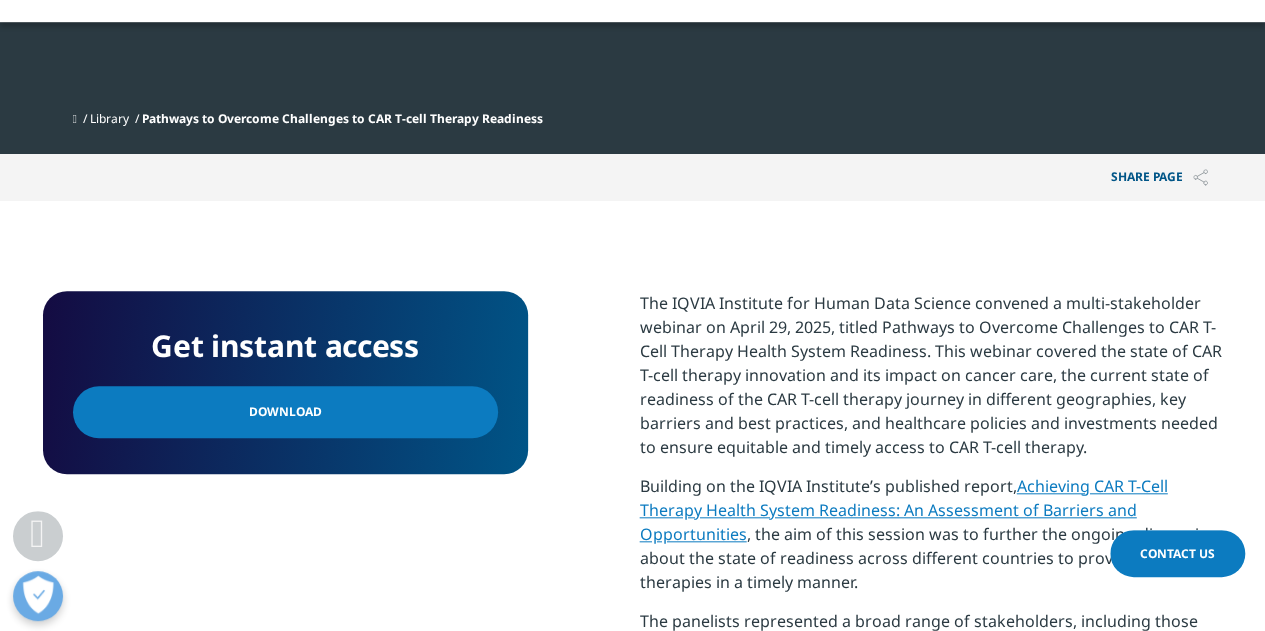 click on "Download" at bounding box center (285, 412) 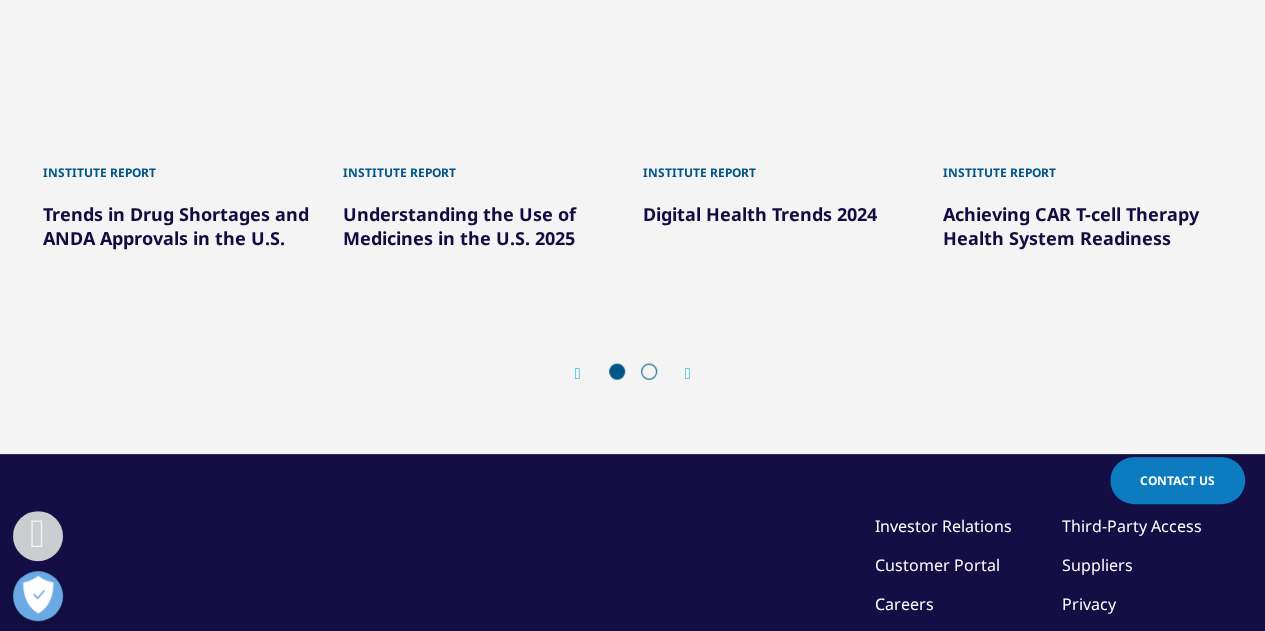 scroll, scrollTop: 2228, scrollLeft: 0, axis: vertical 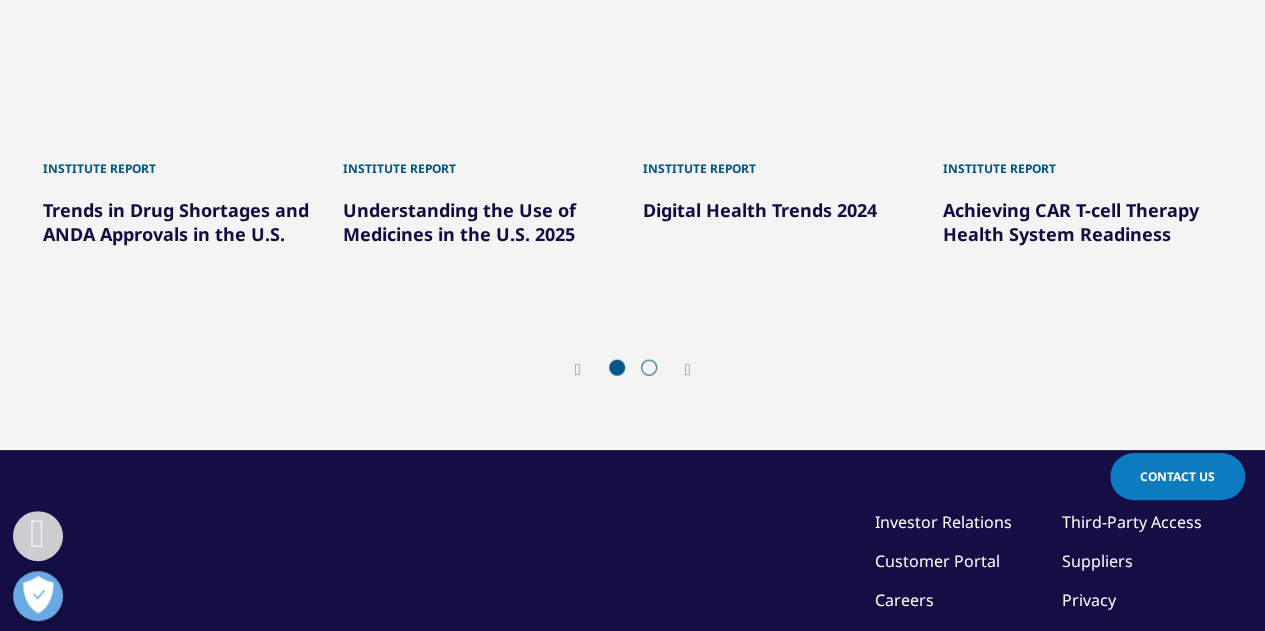 click on "Achieving CAR T-cell Therapy Health System Readiness" at bounding box center (1071, 222) 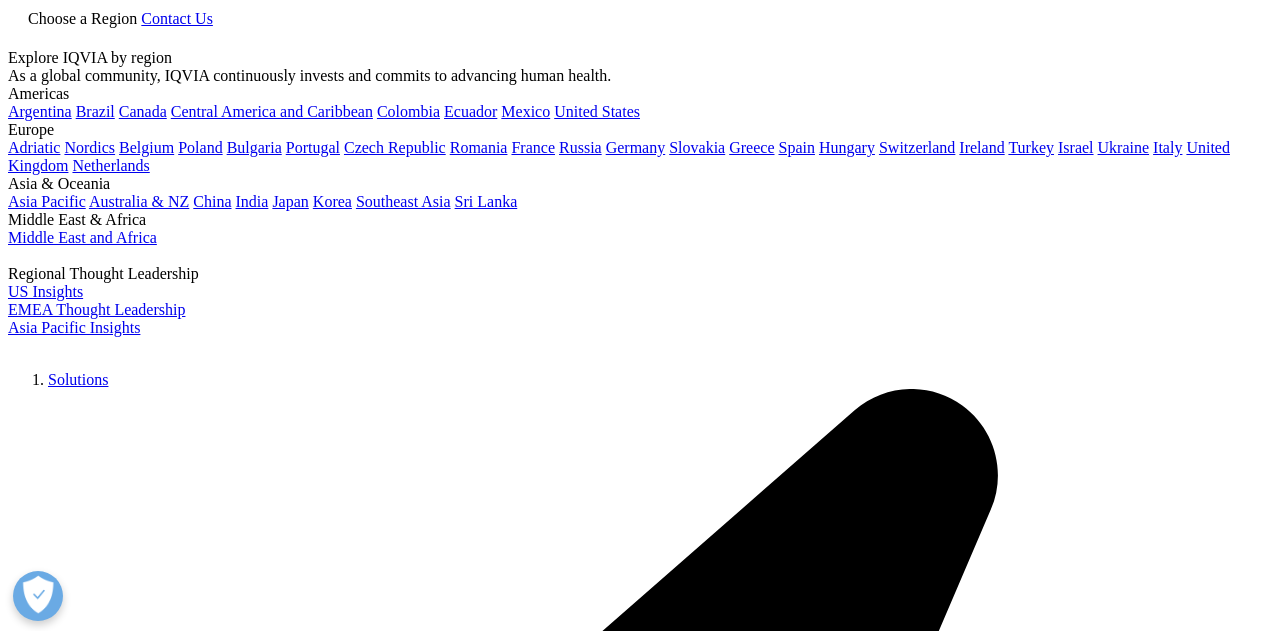 scroll, scrollTop: 0, scrollLeft: 0, axis: both 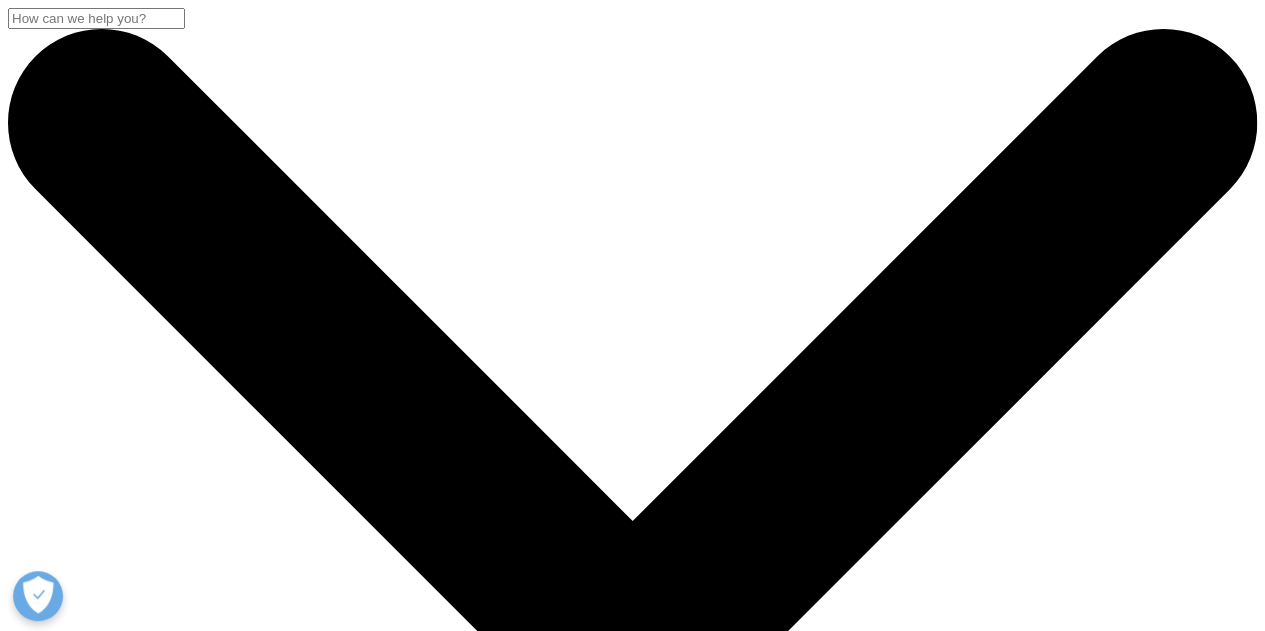drag, startPoint x: 0, startPoint y: 0, endPoint x: 733, endPoint y: 209, distance: 762.21387 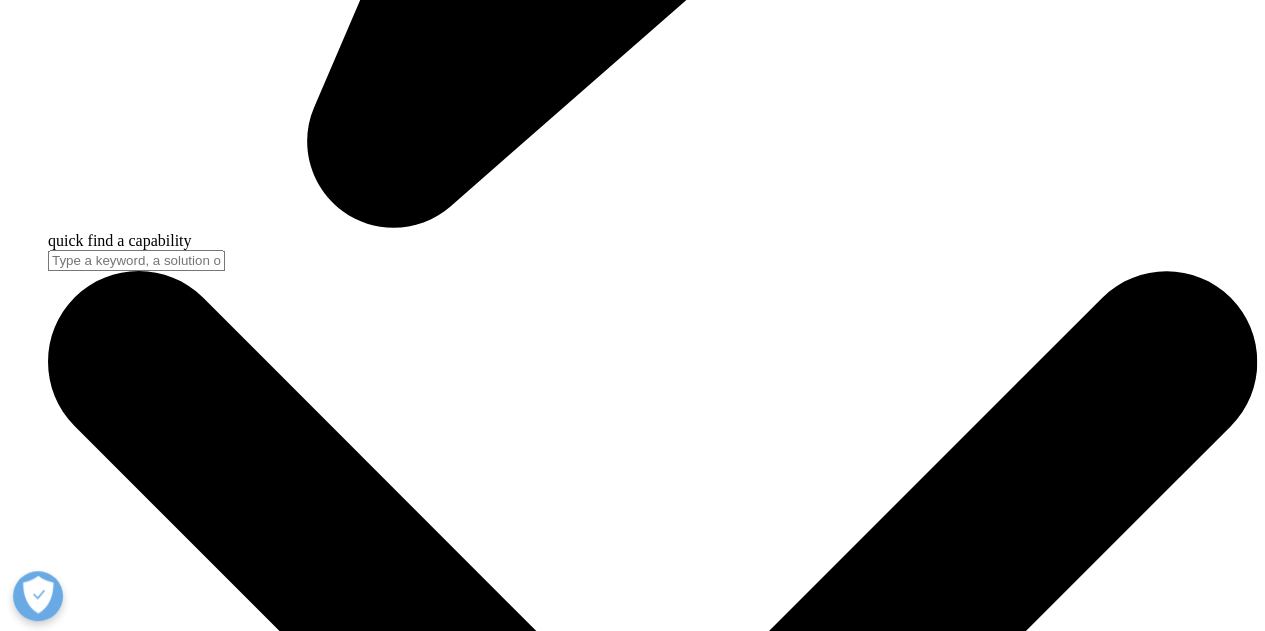 scroll, scrollTop: 5323, scrollLeft: 0, axis: vertical 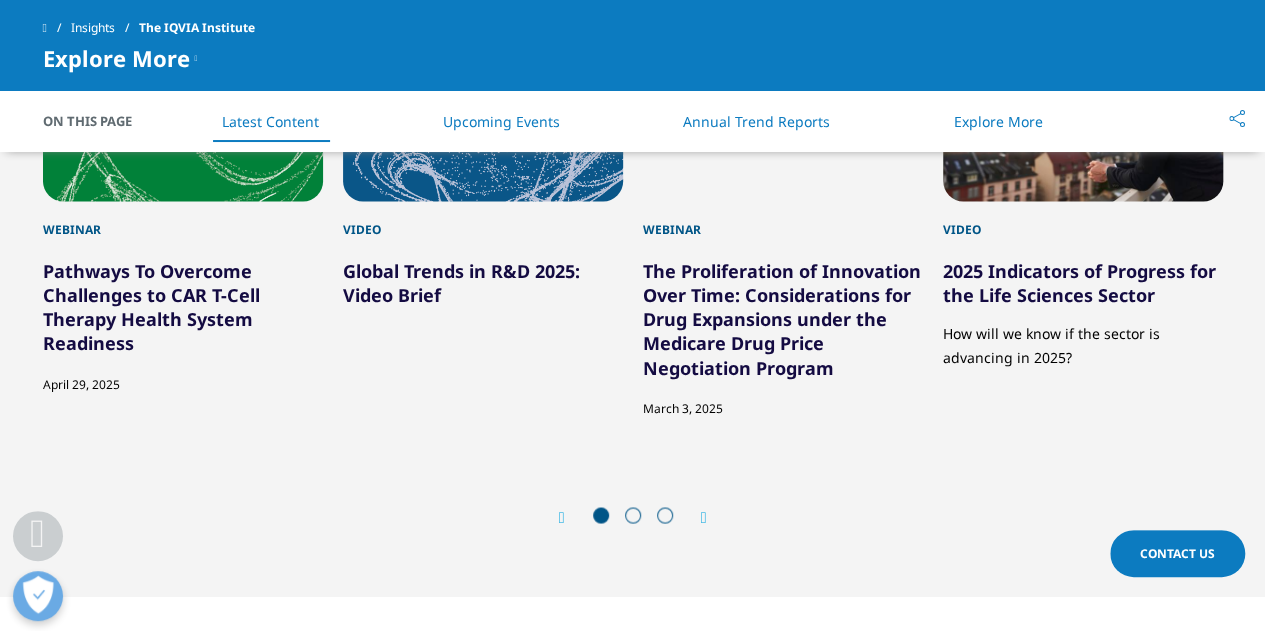 click at bounding box center [704, 518] 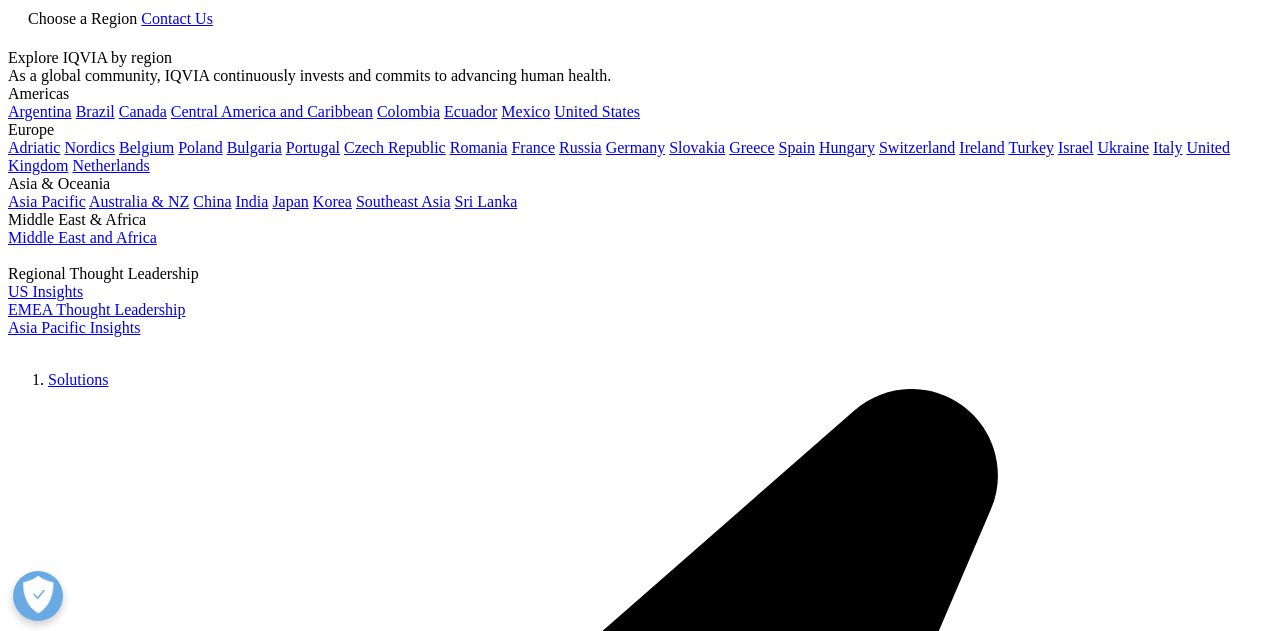 scroll, scrollTop: 0, scrollLeft: 0, axis: both 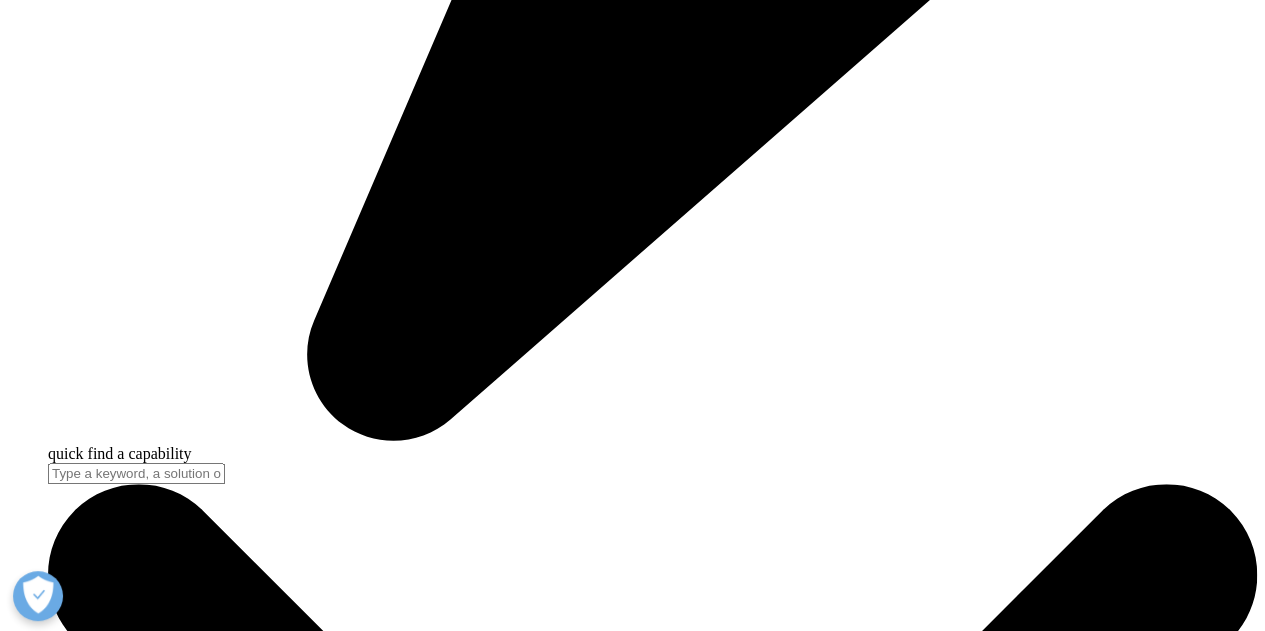click on "Digital Health Trends 2024" at bounding box center (95, 19457) 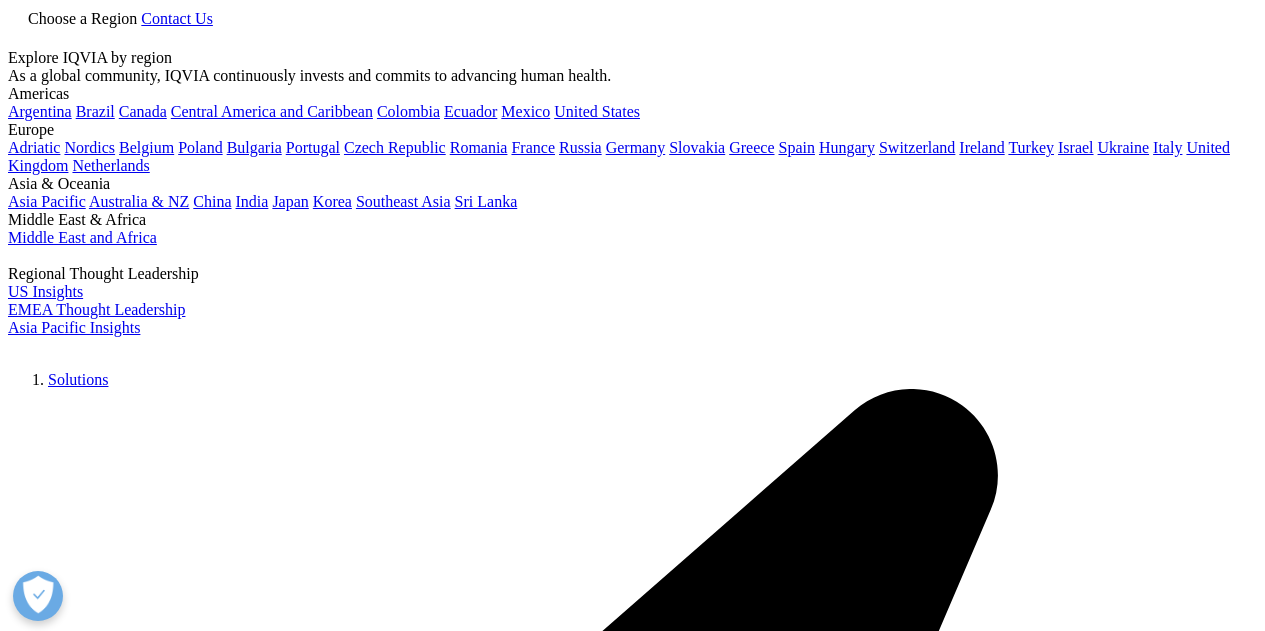 scroll, scrollTop: 0, scrollLeft: 0, axis: both 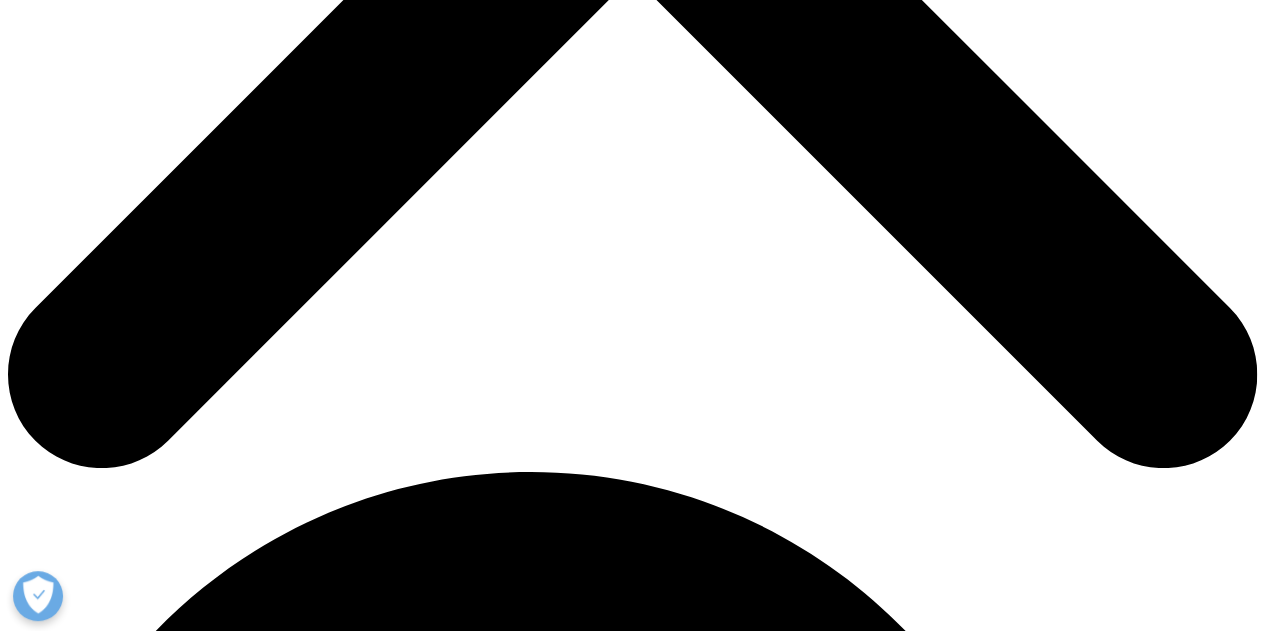 click on "Download" at bounding box center (41, 21616) 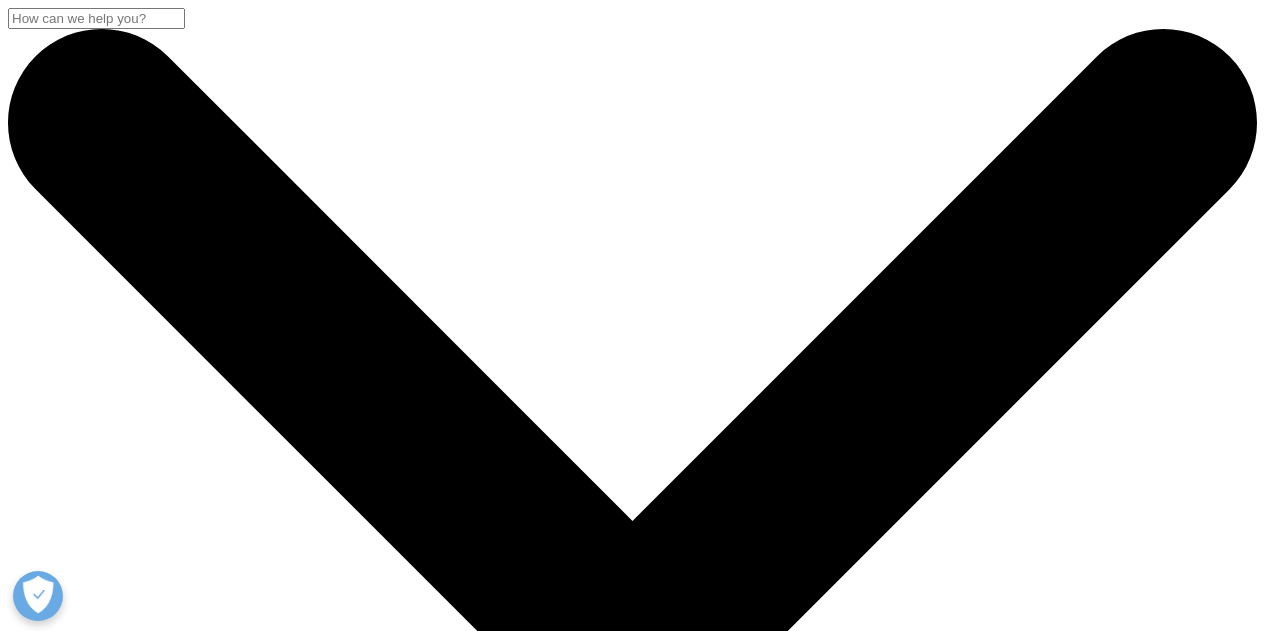 scroll, scrollTop: 0, scrollLeft: 0, axis: both 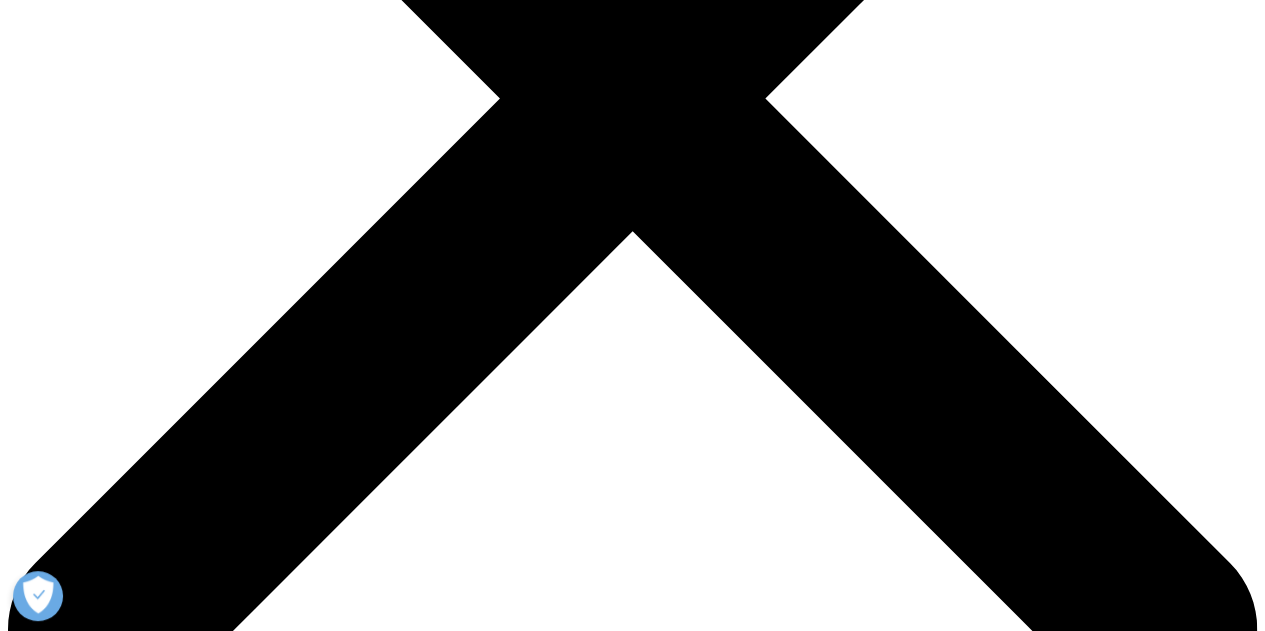 click on "Download" at bounding box center [41, 21529] 